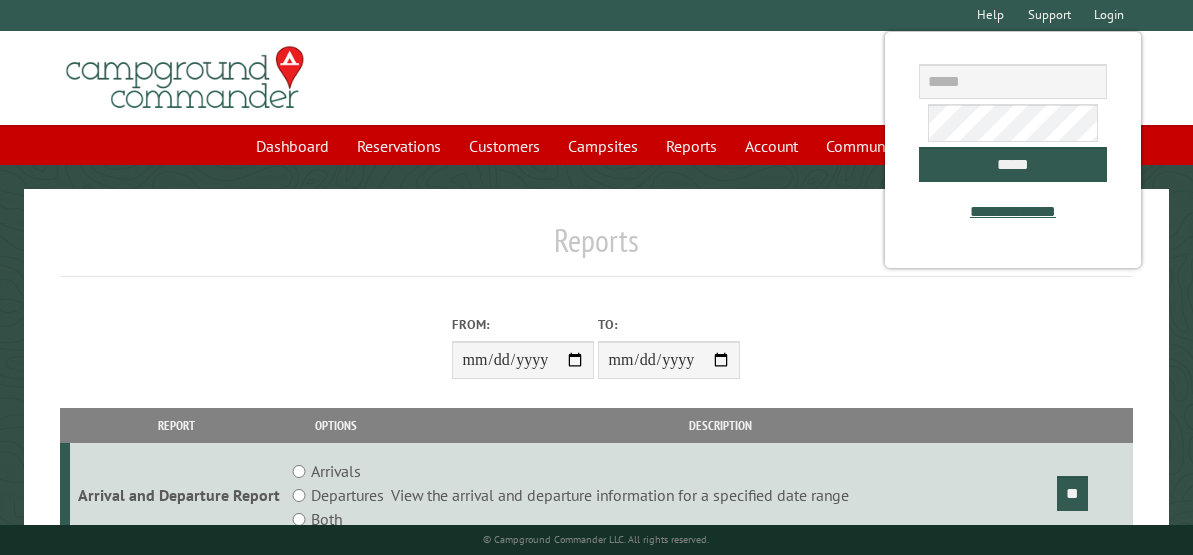 scroll, scrollTop: 0, scrollLeft: 0, axis: both 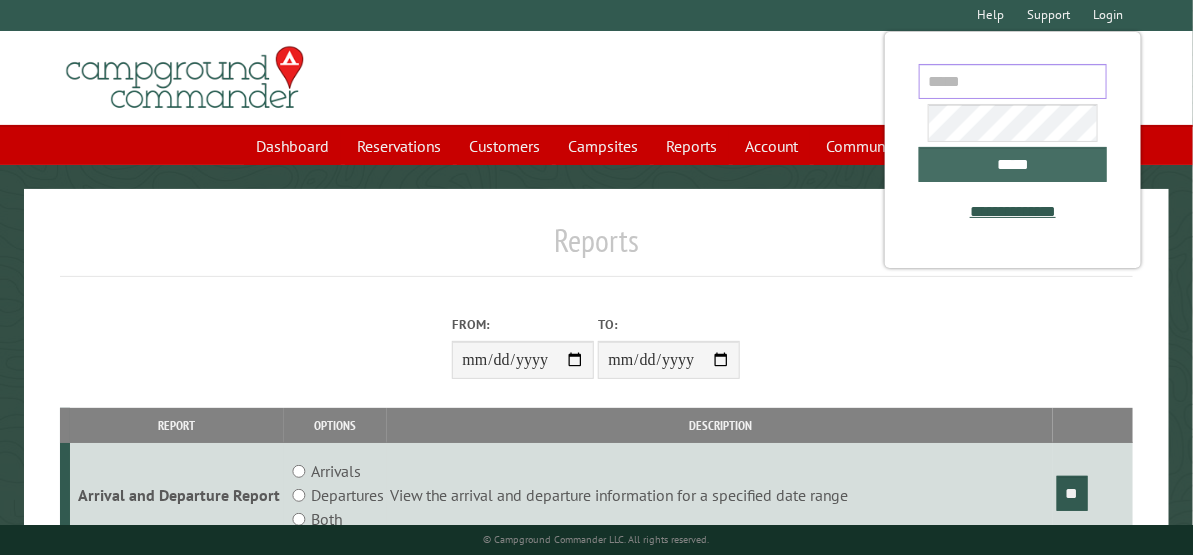 type on "**********" 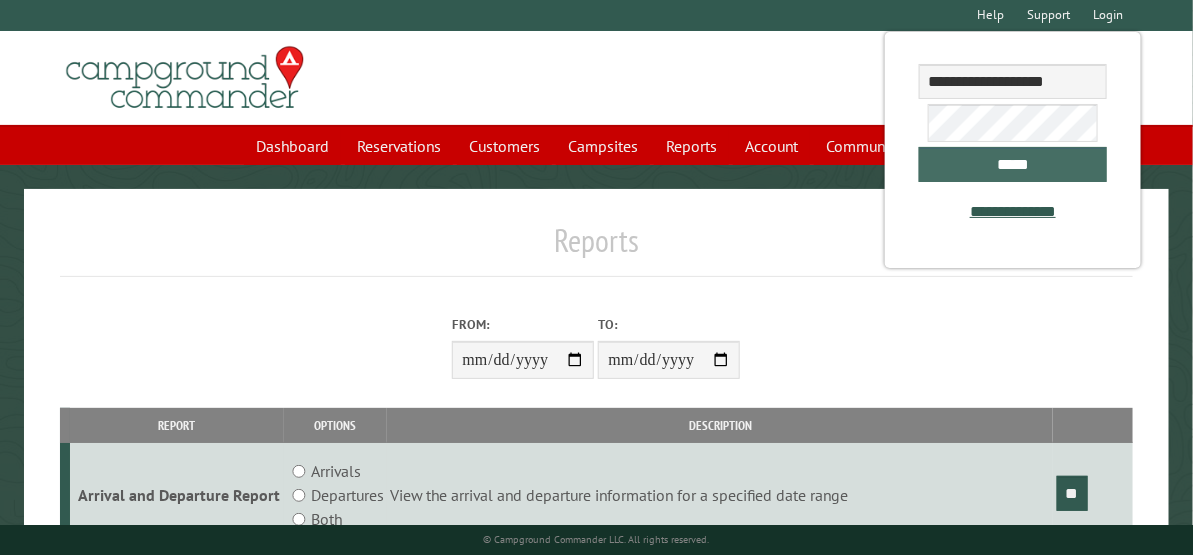 click on "*****" at bounding box center [1012, 164] 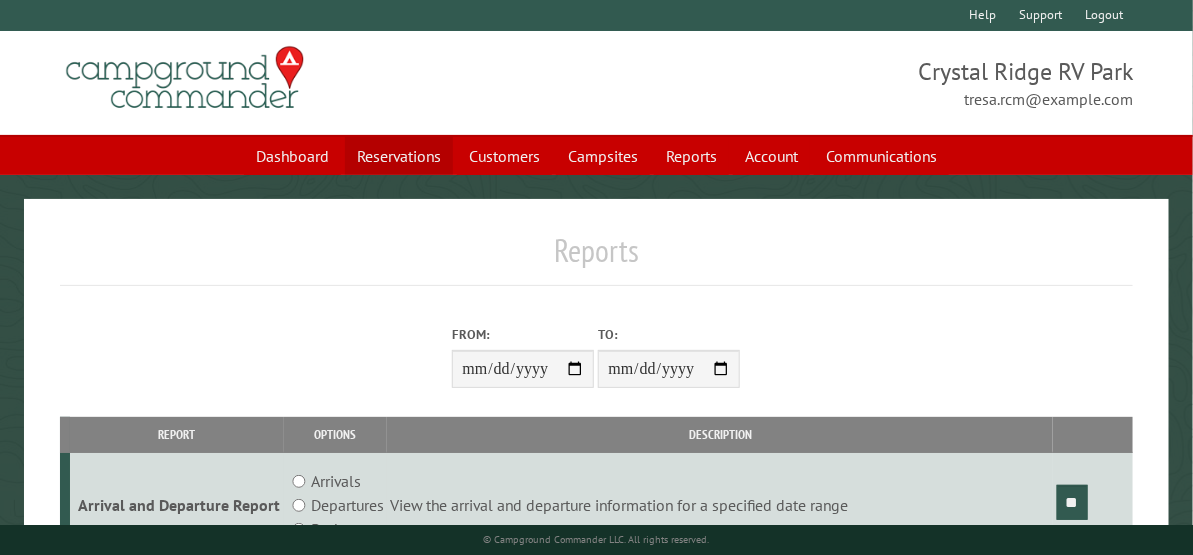 click on "Reservations" at bounding box center [399, 156] 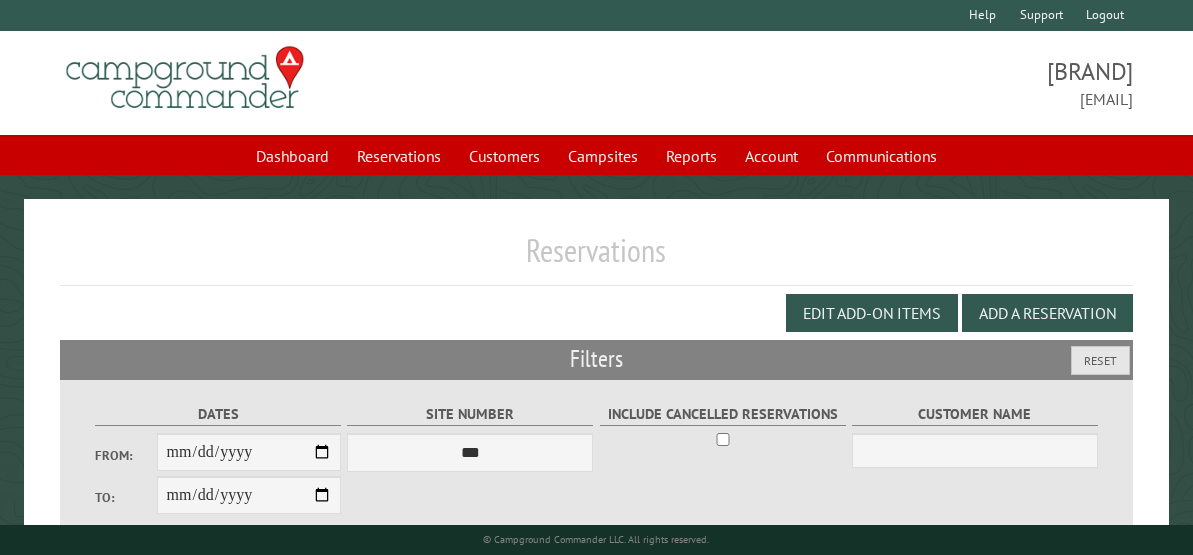 scroll, scrollTop: 0, scrollLeft: 0, axis: both 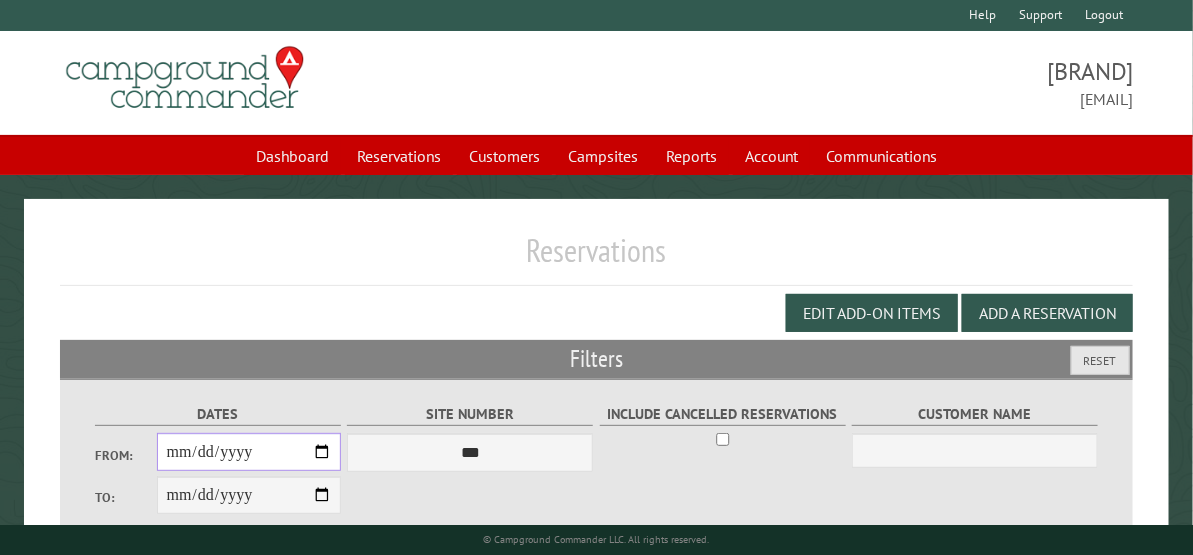 click on "From:" at bounding box center [249, 452] 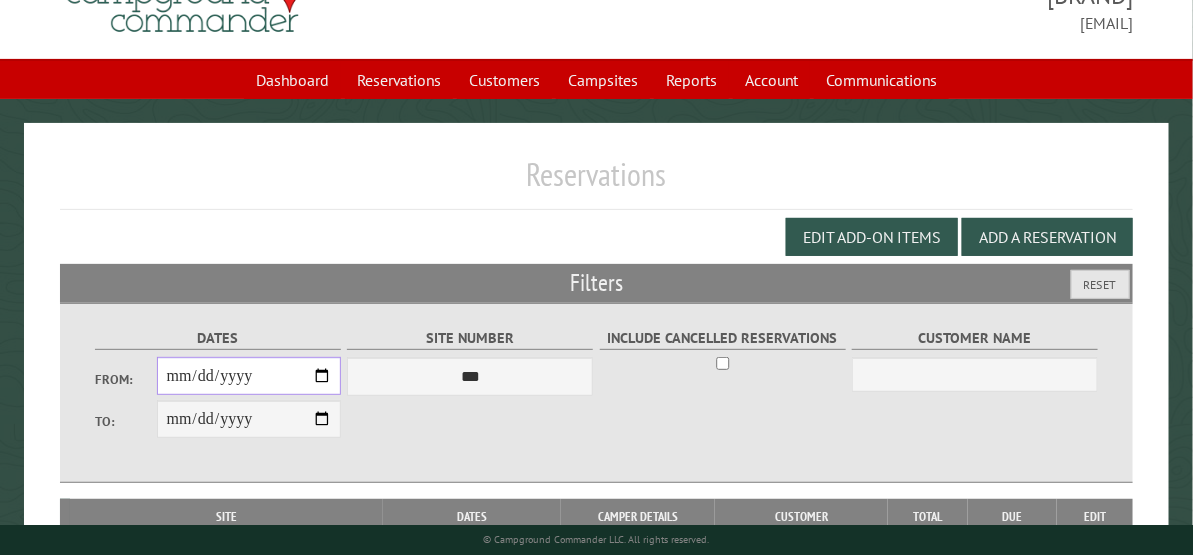 scroll, scrollTop: 111, scrollLeft: 0, axis: vertical 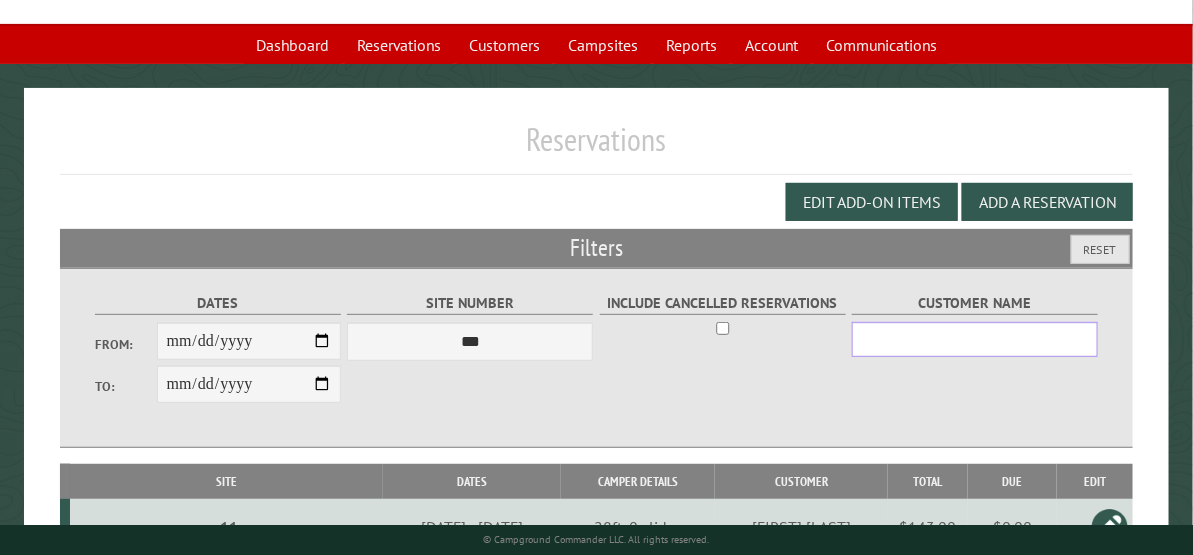 click on "Customer Name" at bounding box center (975, 339) 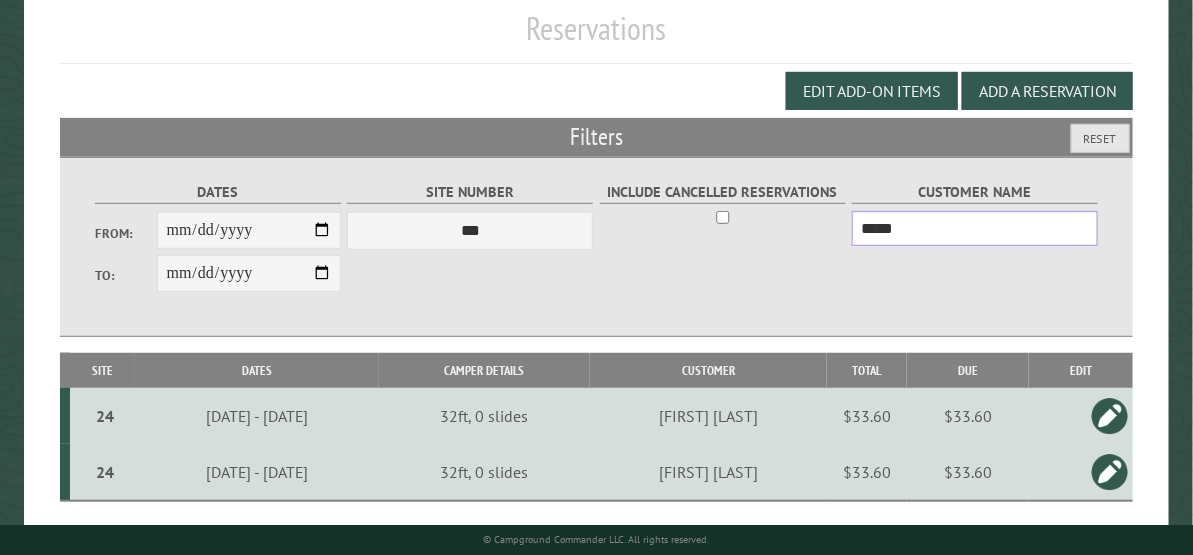 scroll, scrollTop: 275, scrollLeft: 0, axis: vertical 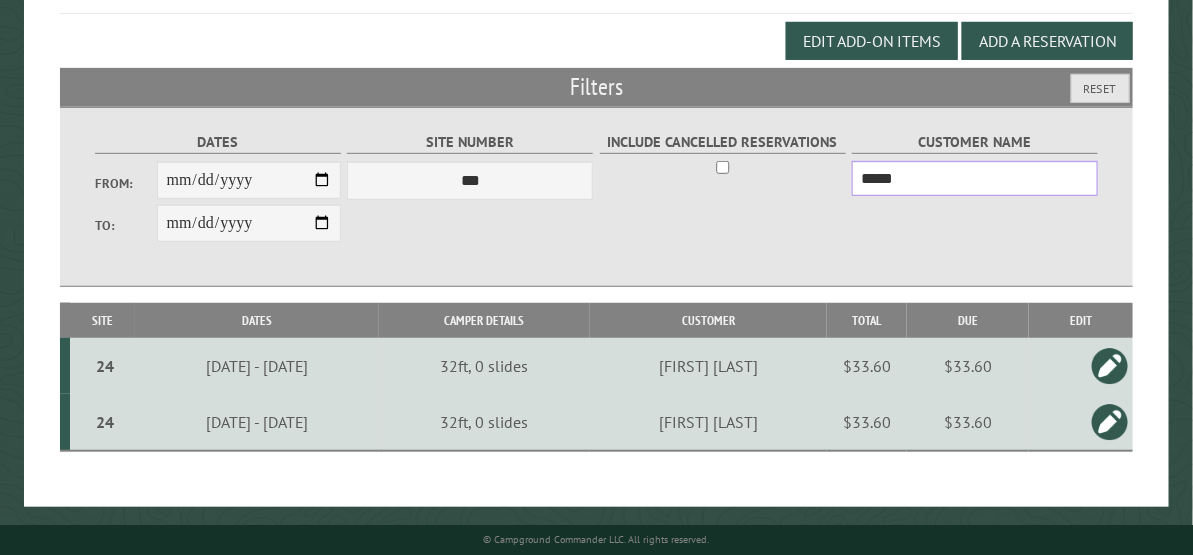 type on "*****" 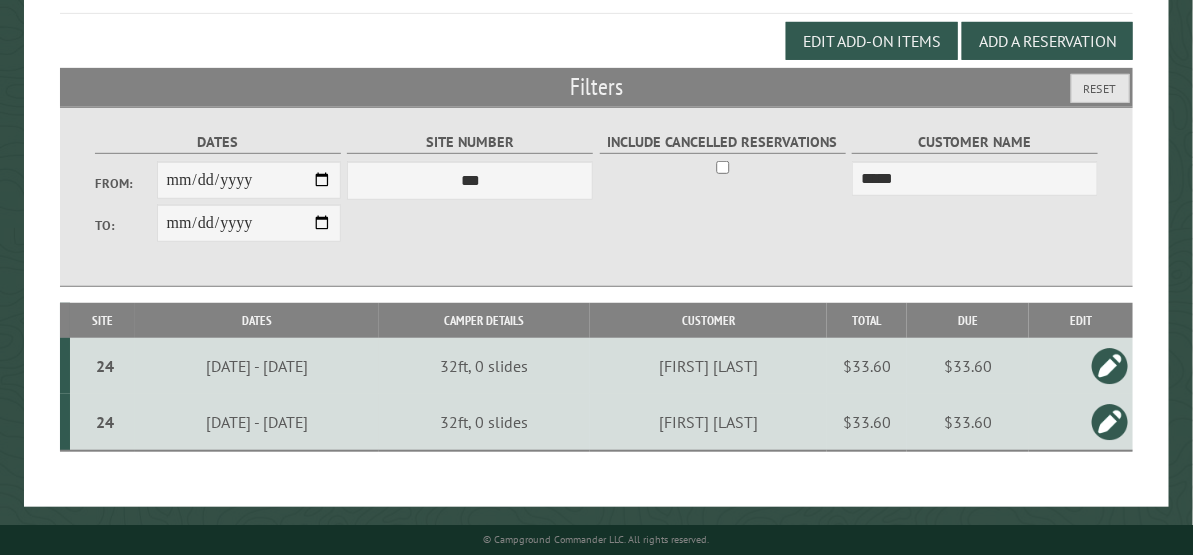 click at bounding box center (1110, 366) 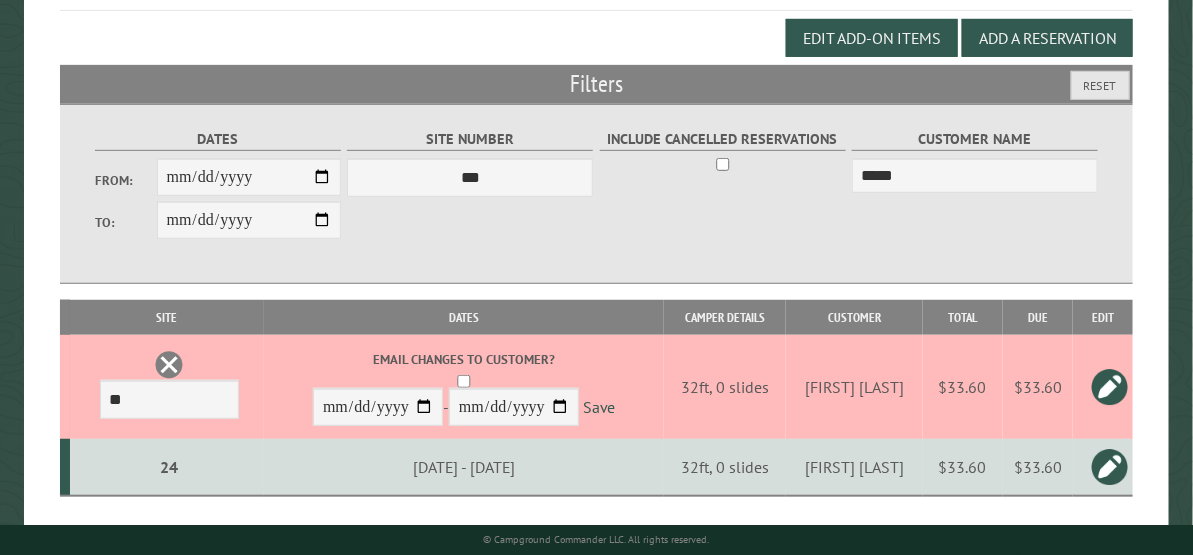 click at bounding box center [169, 365] 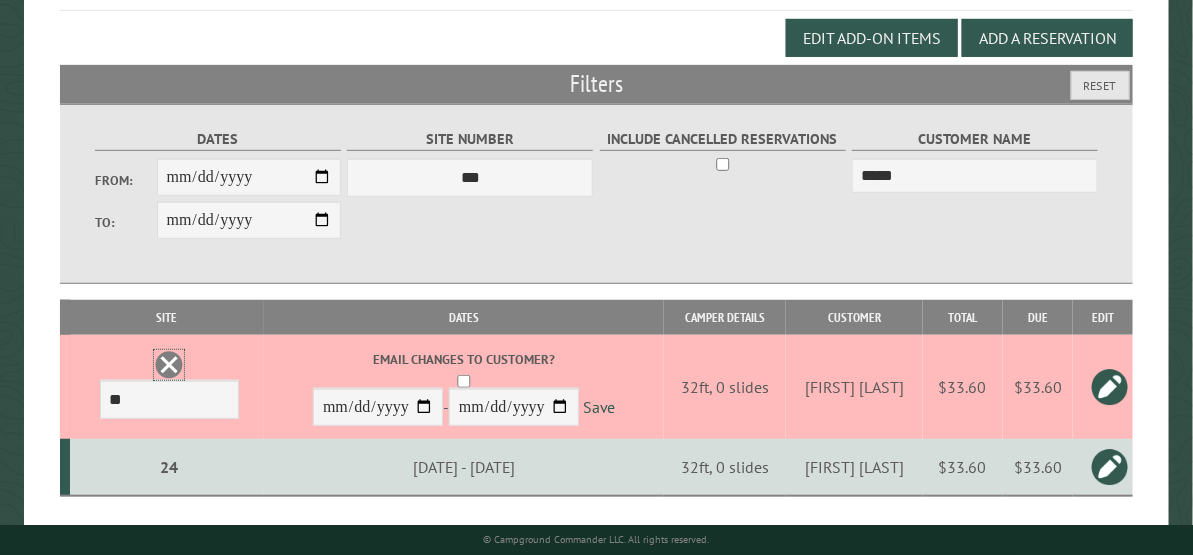 scroll, scrollTop: 0, scrollLeft: 0, axis: both 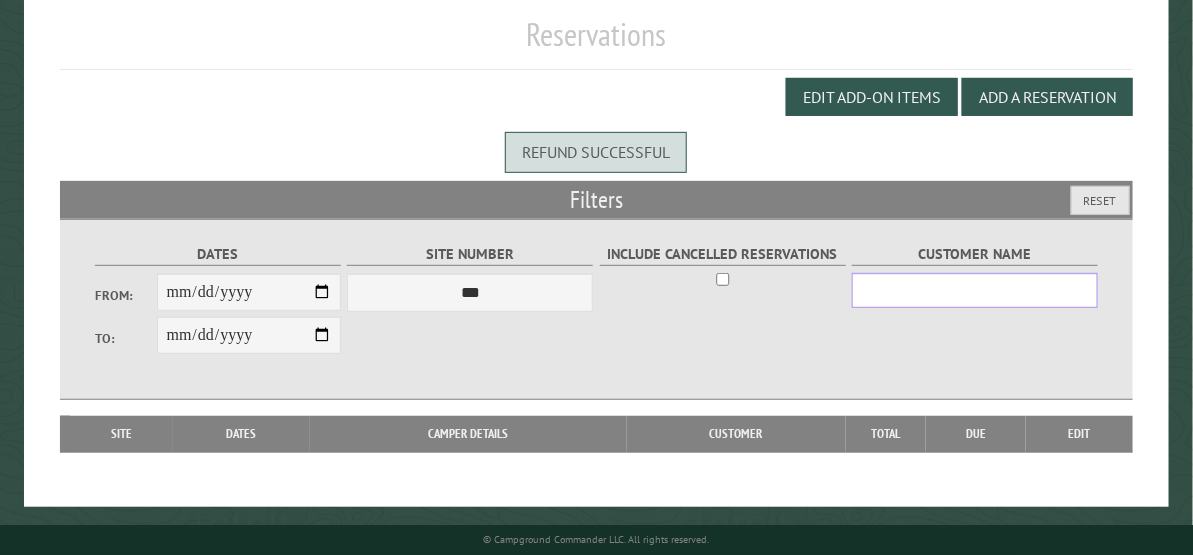 click on "Customer Name" at bounding box center (975, 290) 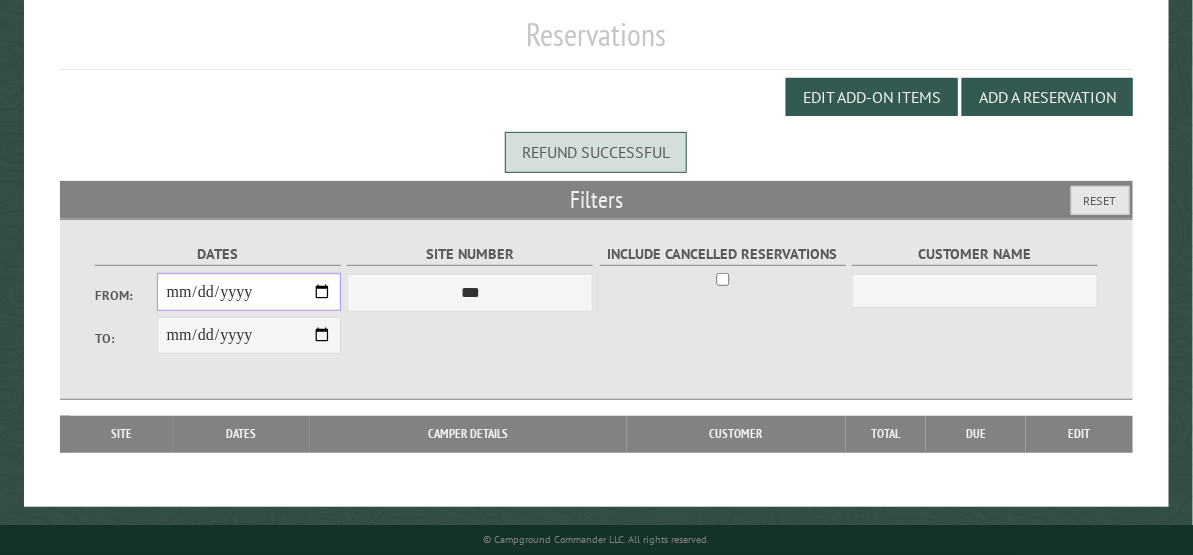 click on "From:" at bounding box center (249, 292) 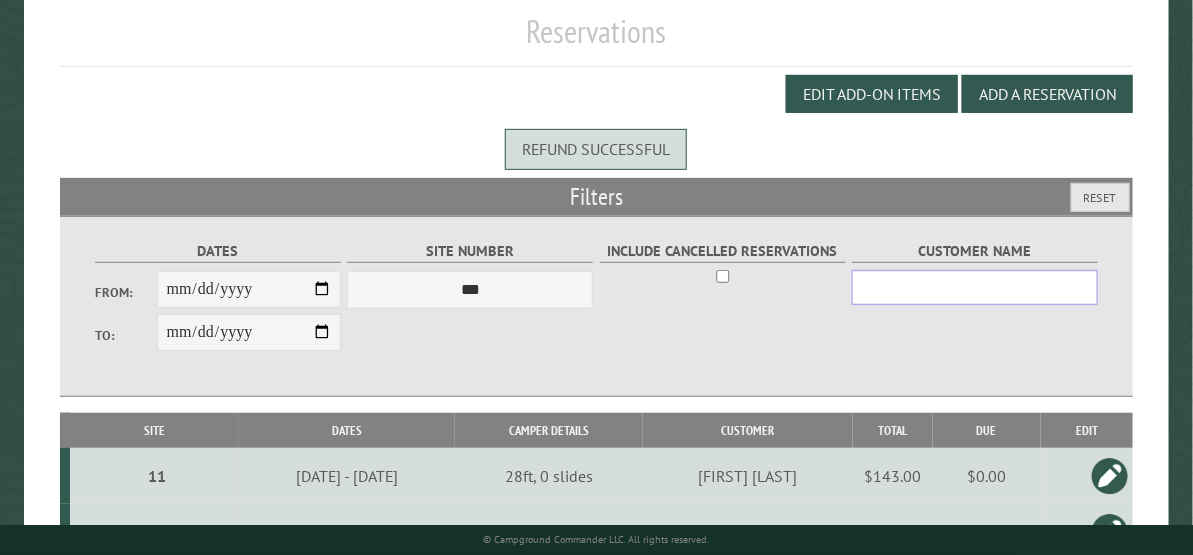 click on "Customer Name" at bounding box center (975, 287) 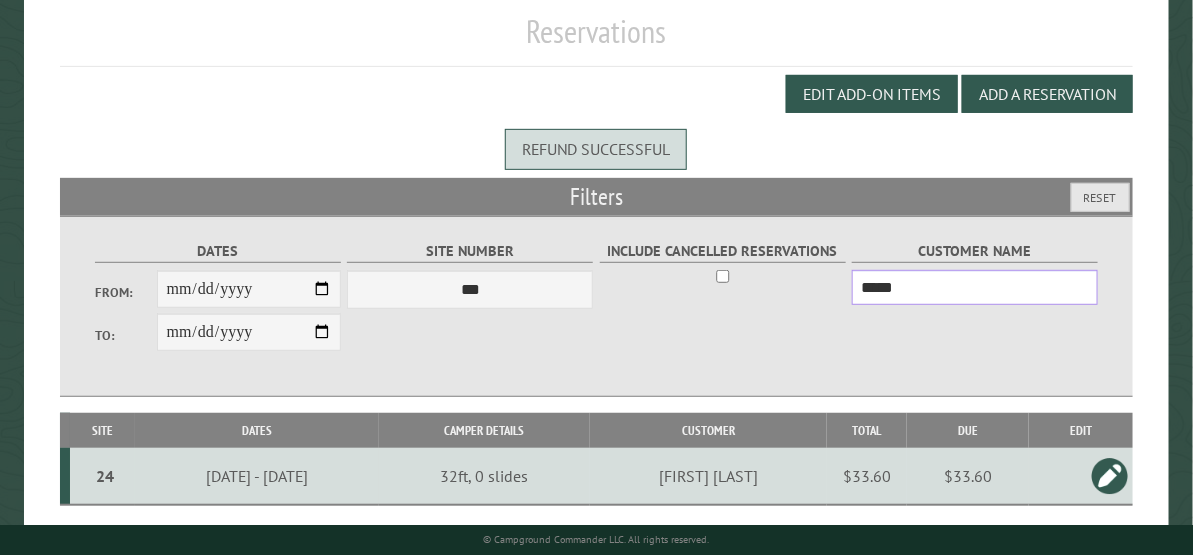 type on "*****" 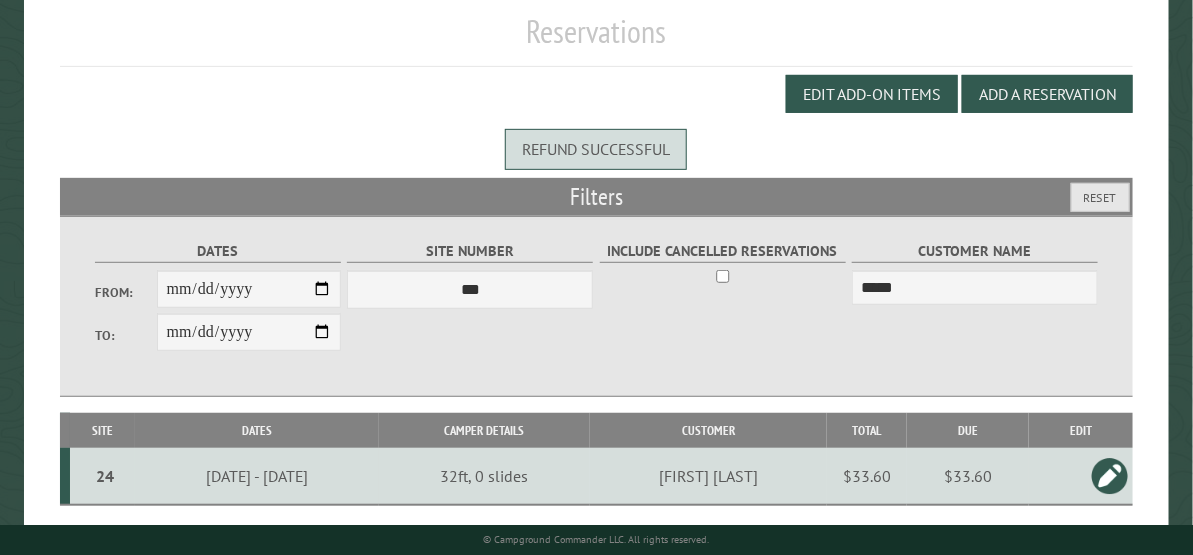 click at bounding box center (1110, 476) 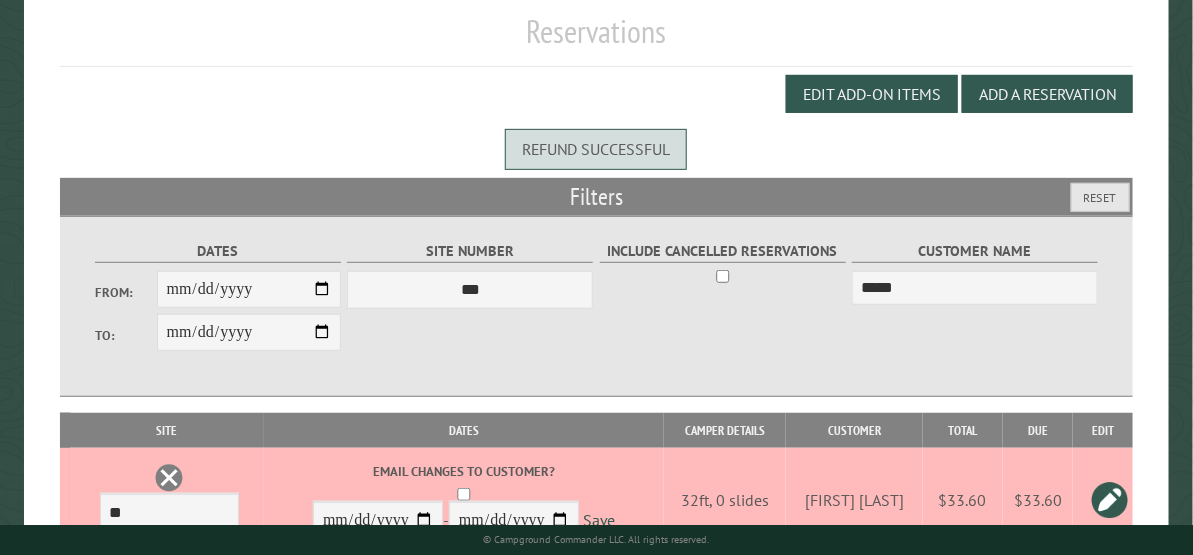 click at bounding box center [169, 478] 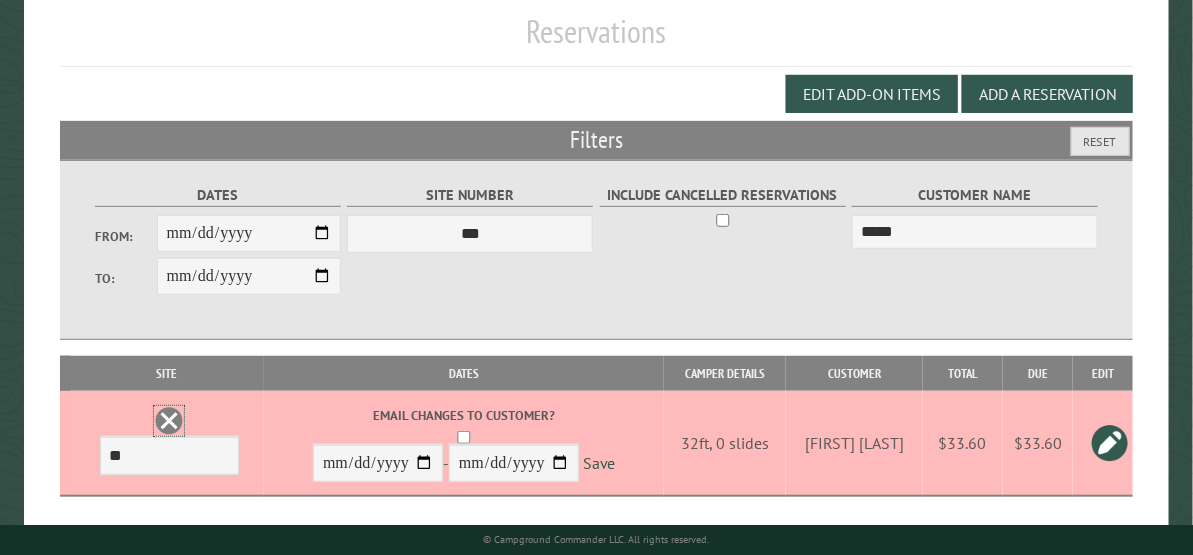 scroll, scrollTop: 0, scrollLeft: 0, axis: both 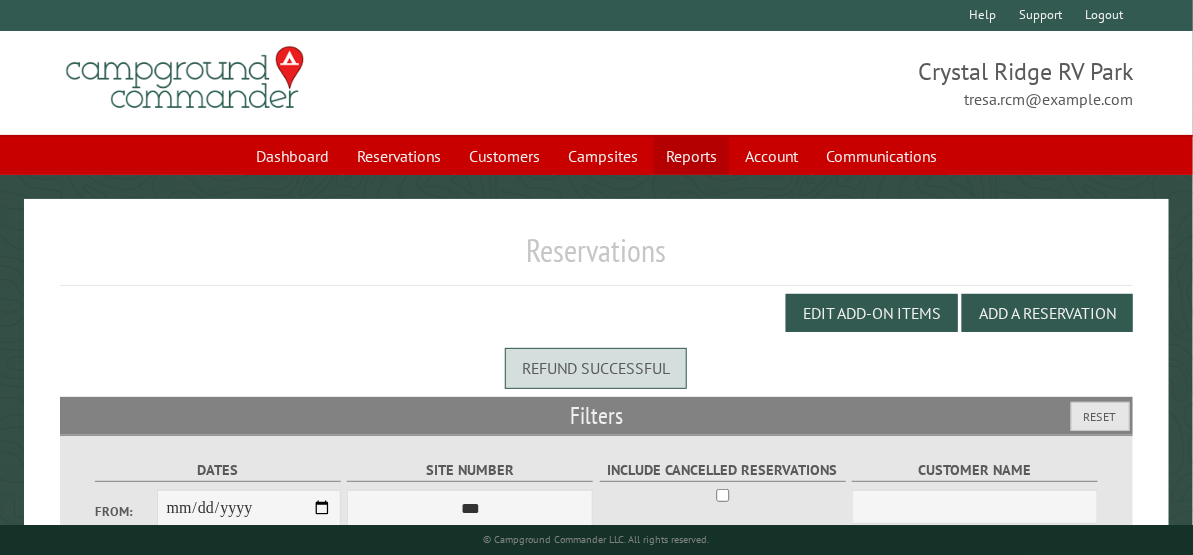 click on "Reports" at bounding box center [691, 156] 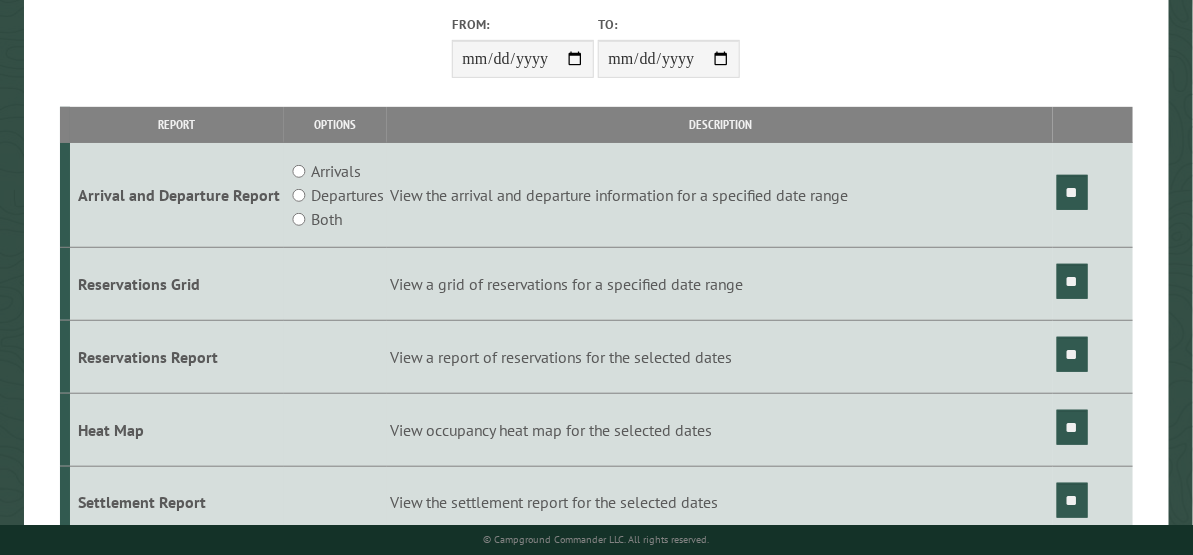 scroll, scrollTop: 333, scrollLeft: 0, axis: vertical 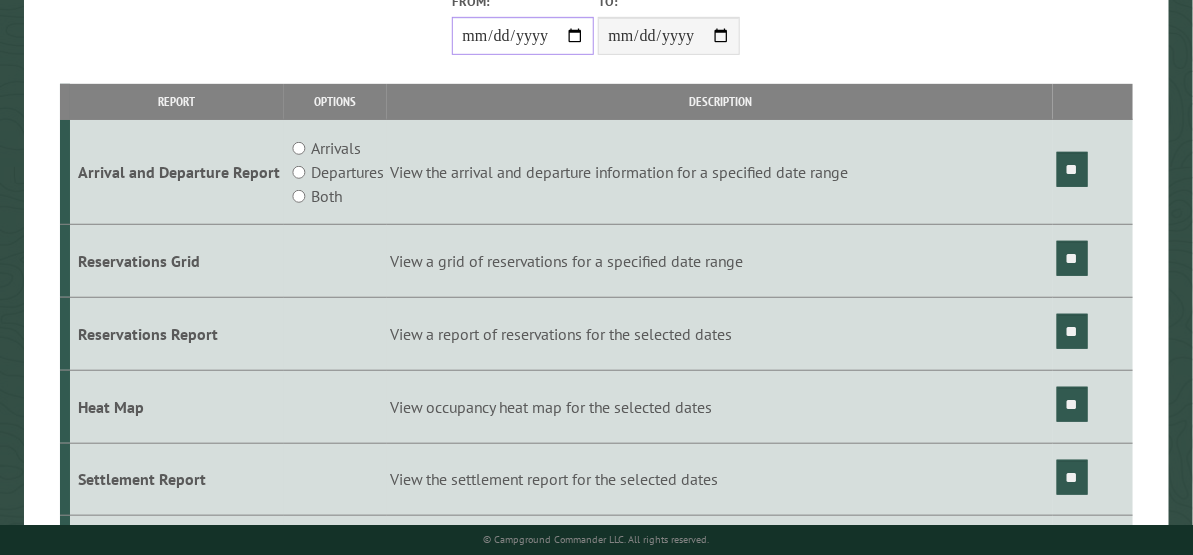 click on "From:" at bounding box center [523, 36] 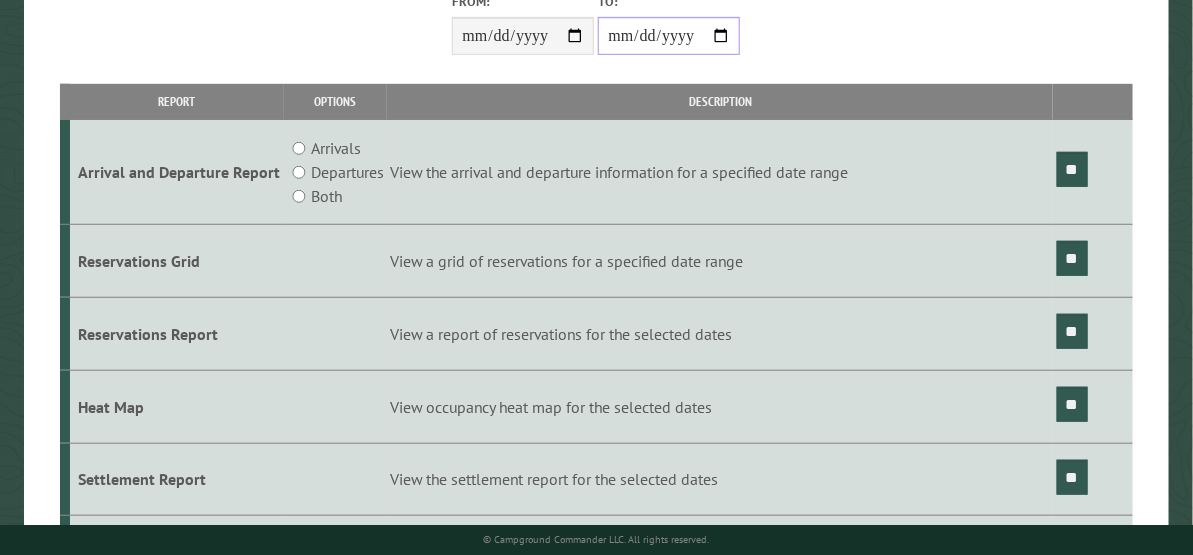 click on "**********" at bounding box center (669, 36) 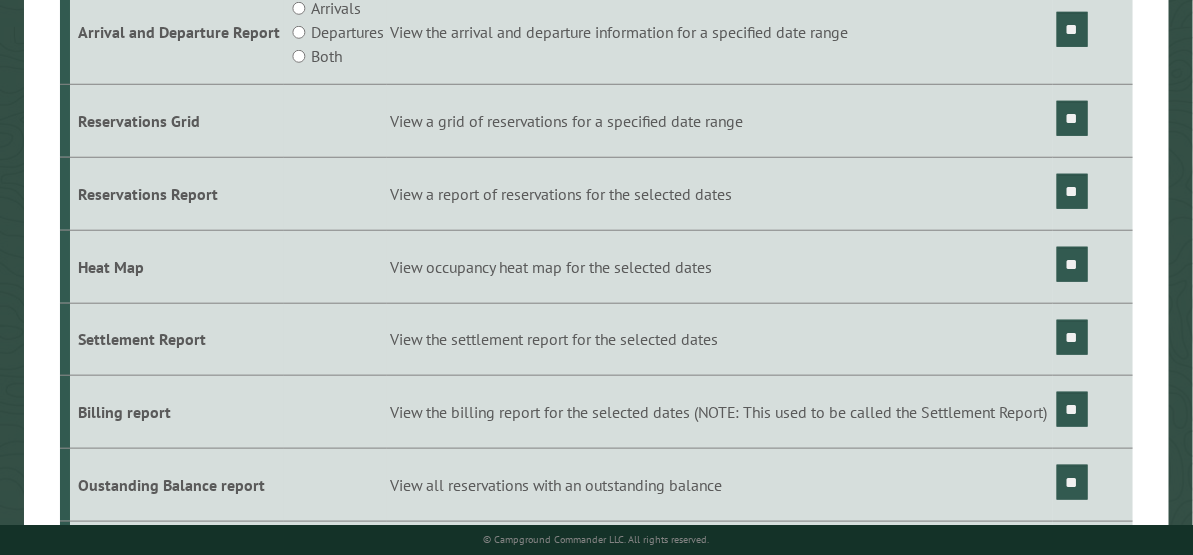 scroll, scrollTop: 631, scrollLeft: 0, axis: vertical 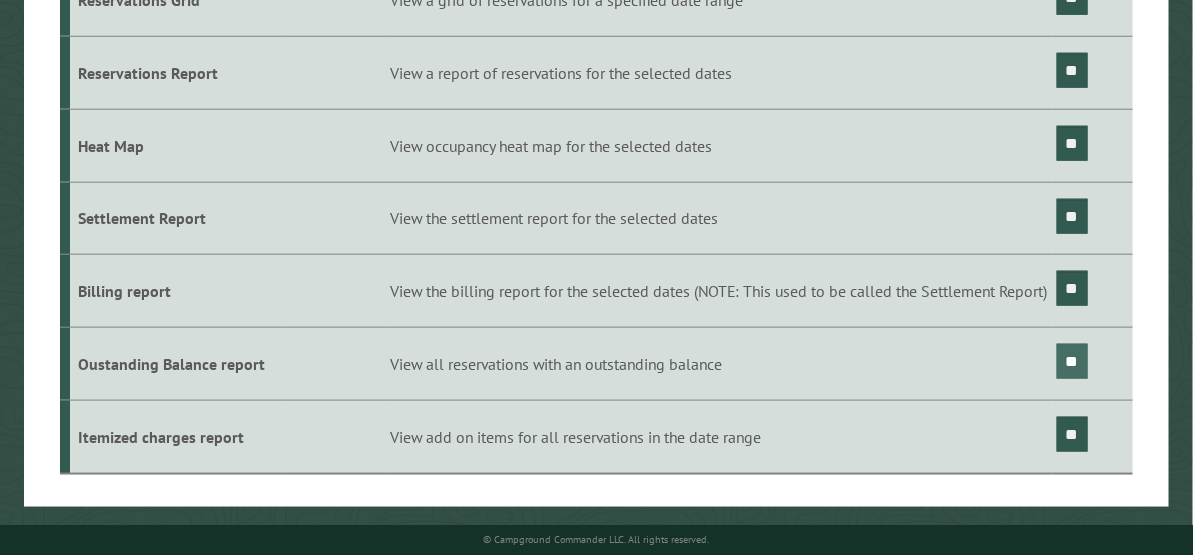 click on "**" at bounding box center [1072, 361] 